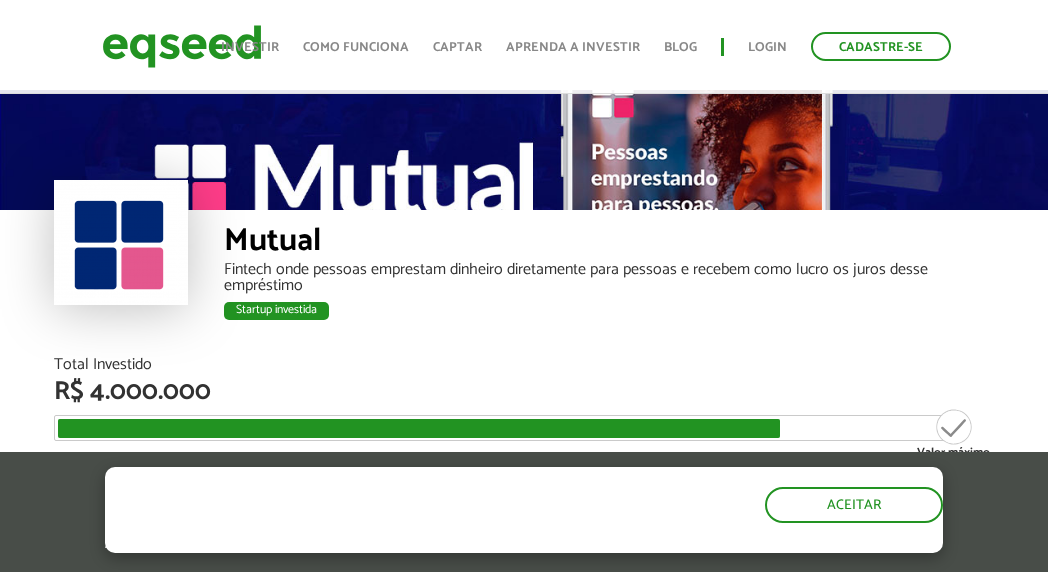 scroll, scrollTop: 200, scrollLeft: 0, axis: vertical 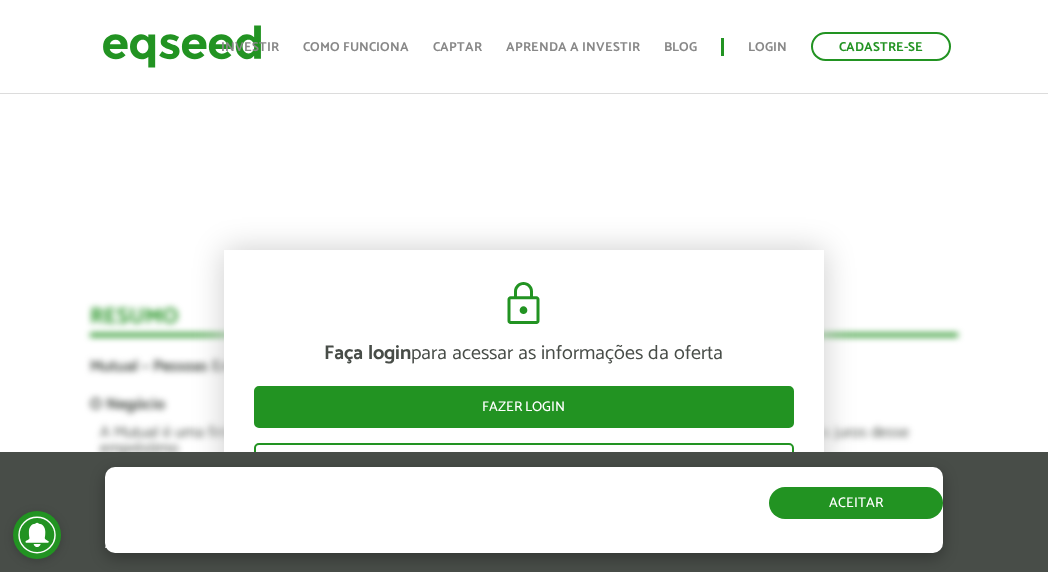click on "Aceitar" at bounding box center (856, 503) 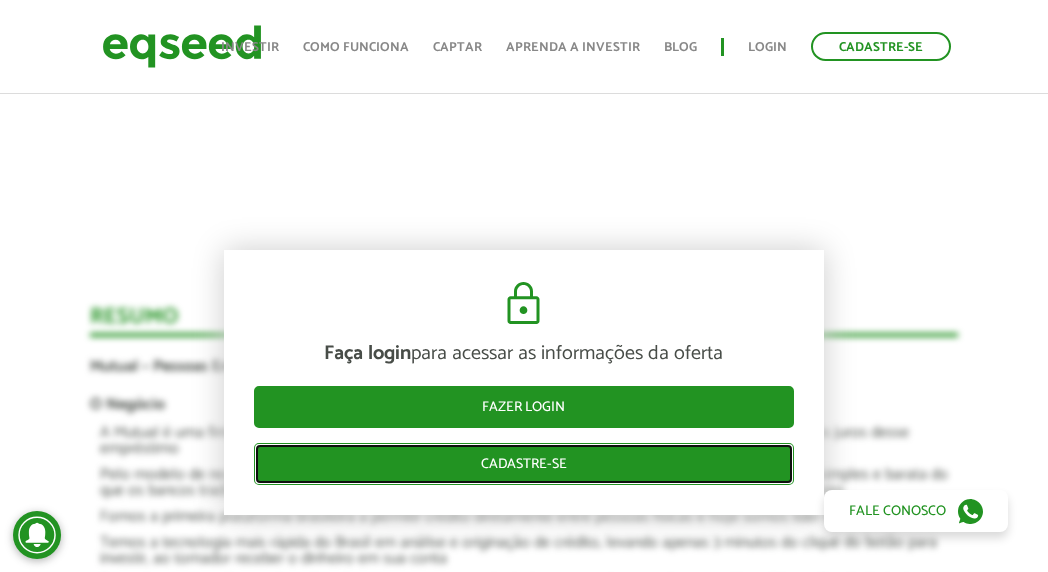 click on "Cadastre-se" at bounding box center [524, 464] 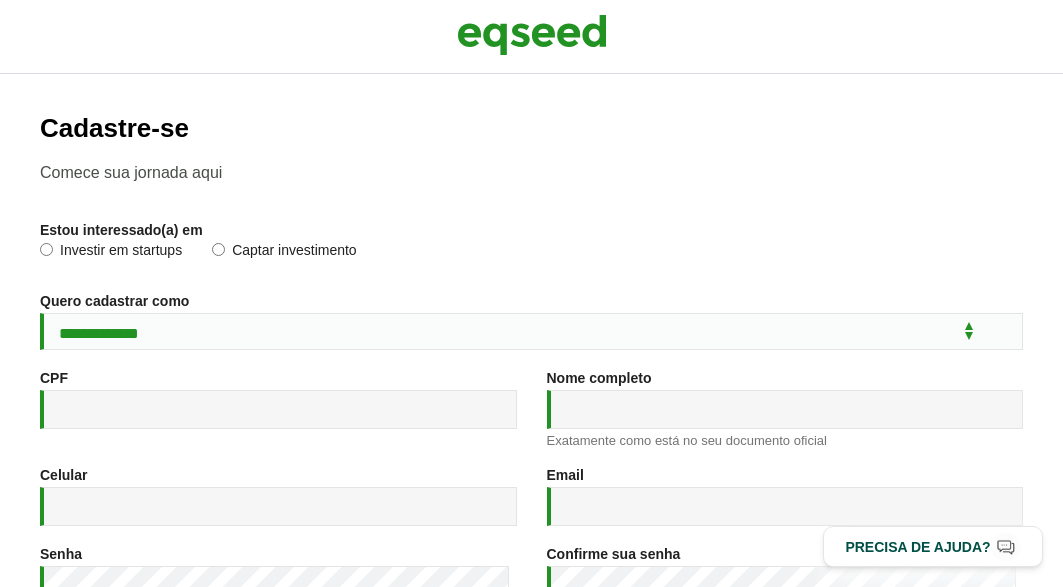 scroll, scrollTop: 0, scrollLeft: 0, axis: both 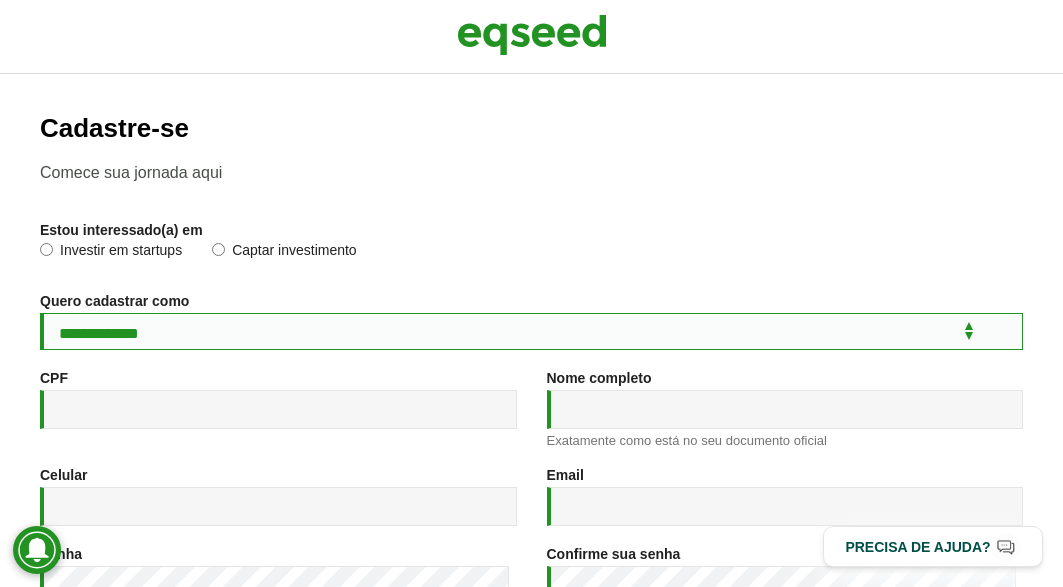 click on "**********" at bounding box center (531, 331) 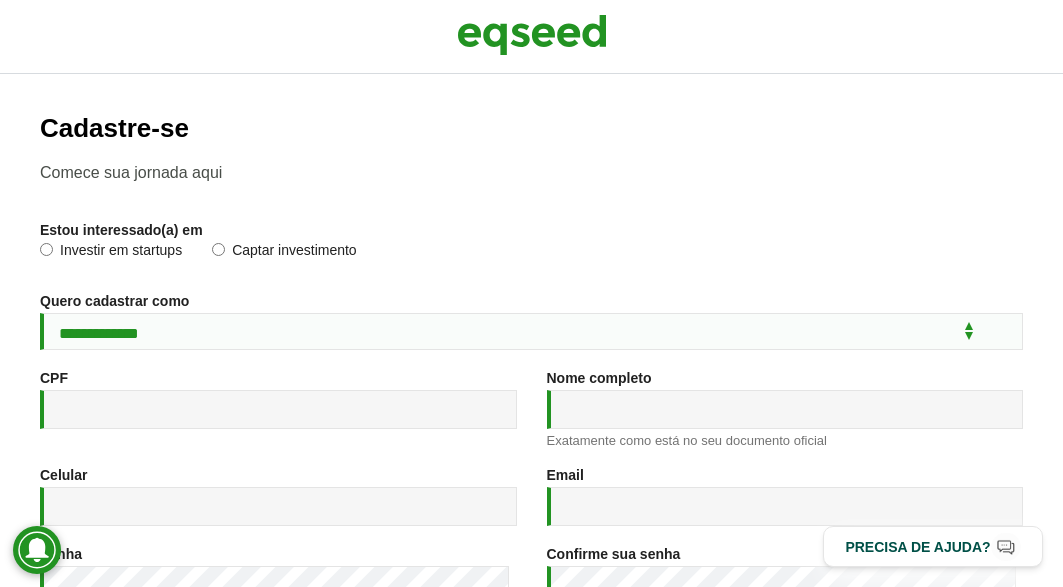 click on "Captar investimento" at bounding box center (284, 253) 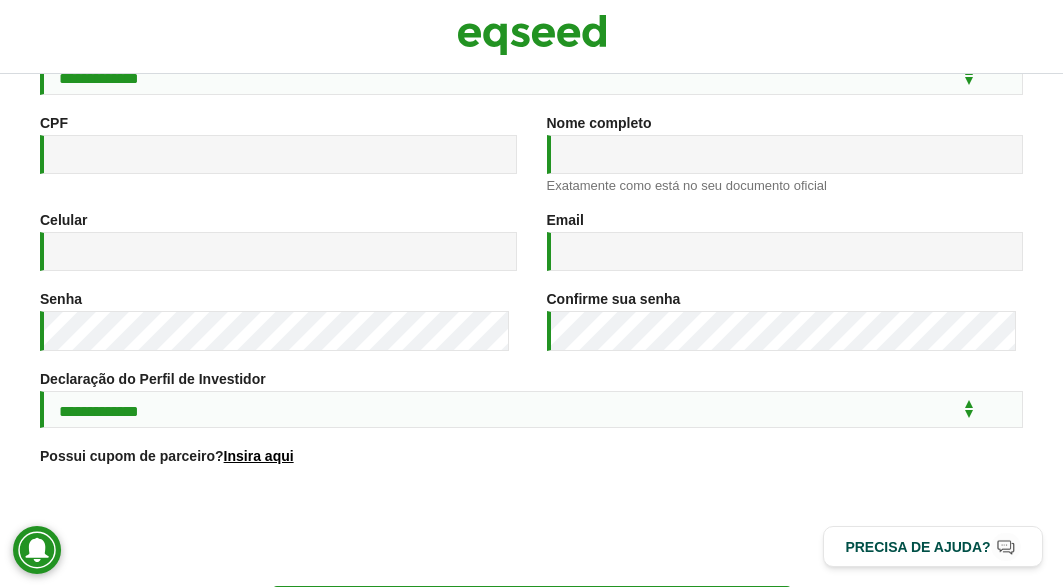 scroll, scrollTop: 300, scrollLeft: 0, axis: vertical 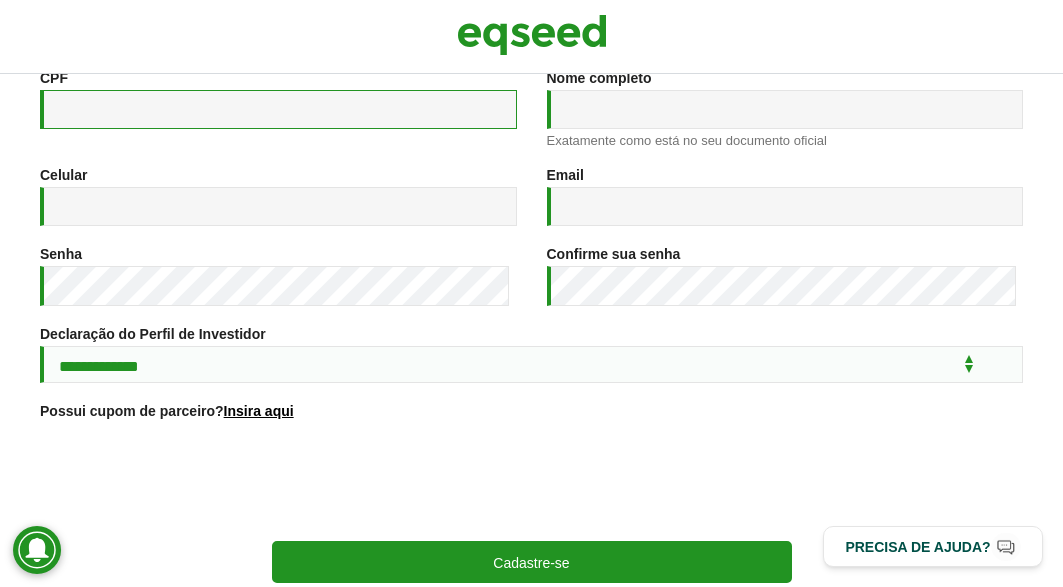 click on "CPF  *" at bounding box center (278, 109) 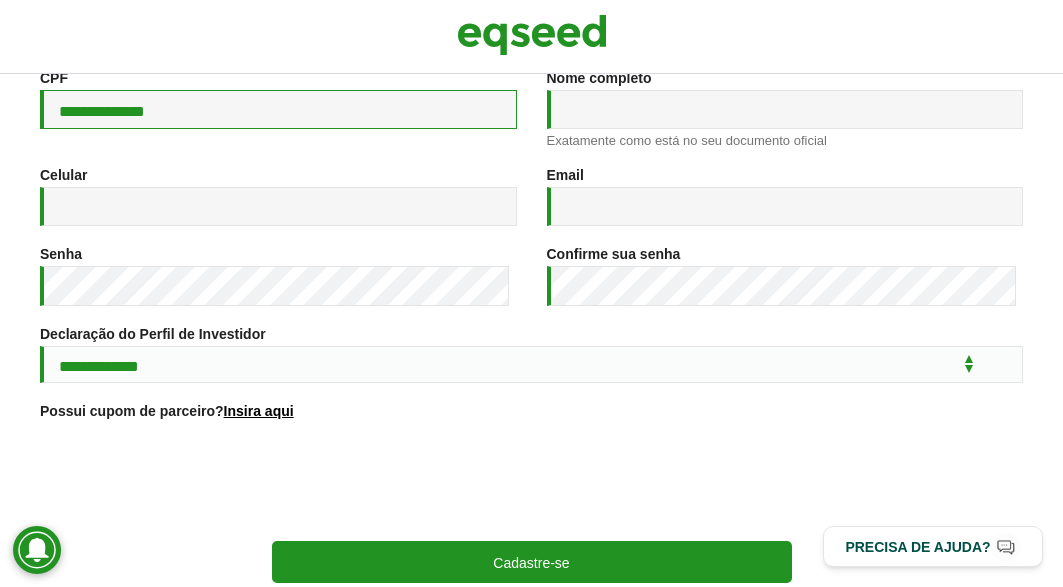 type on "**********" 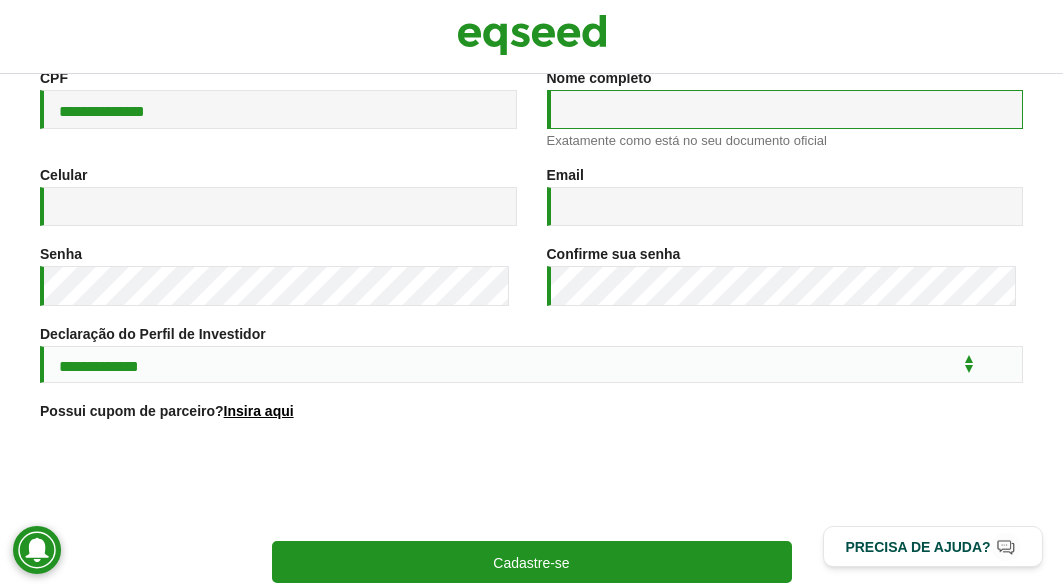 click on "Nome completo  *" at bounding box center (785, 109) 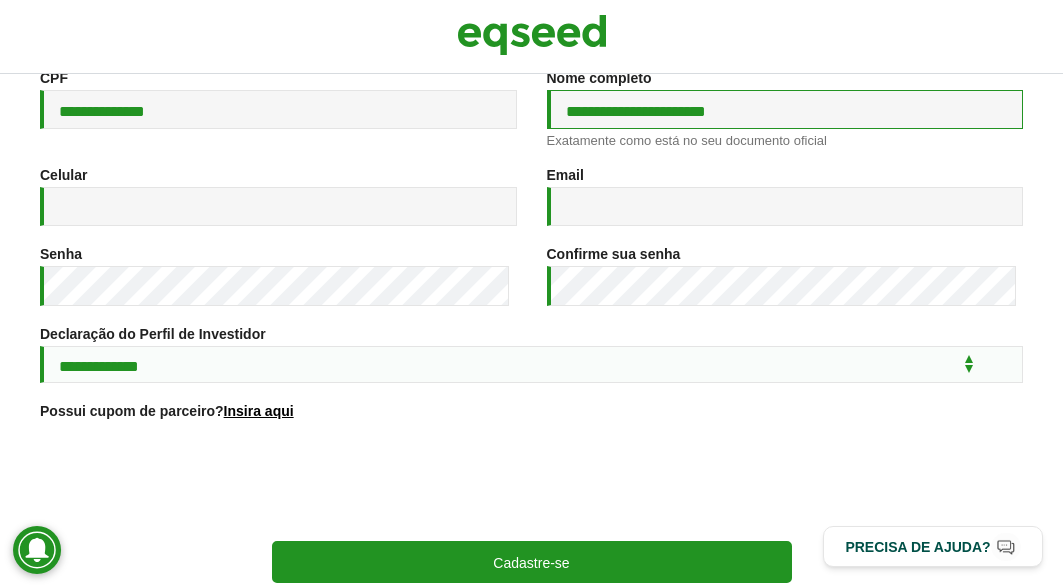 type on "**********" 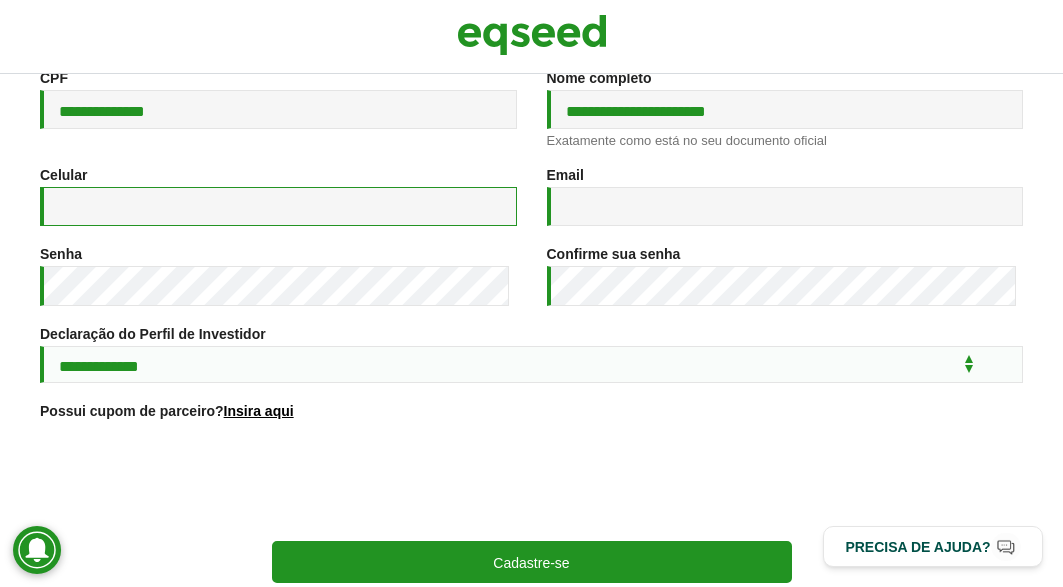 click on "Celular  *" at bounding box center [278, 206] 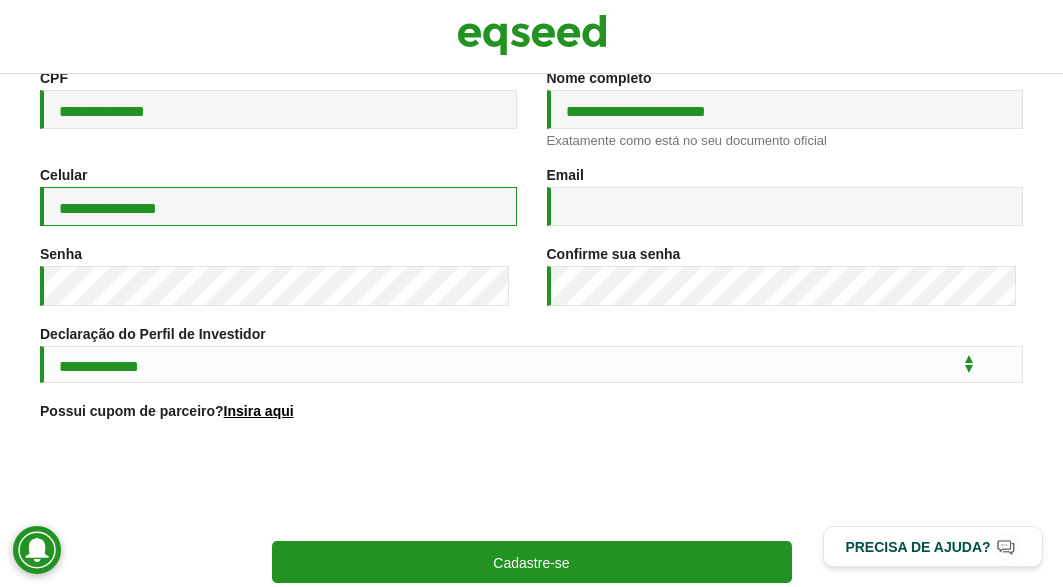 type on "**********" 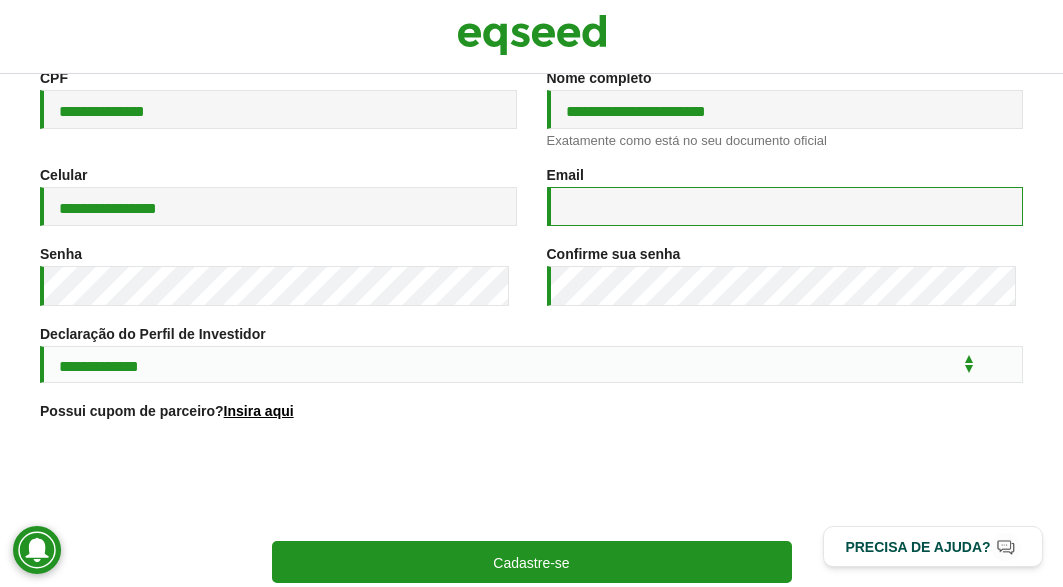 drag, startPoint x: 540, startPoint y: 200, endPoint x: 554, endPoint y: 204, distance: 14.56022 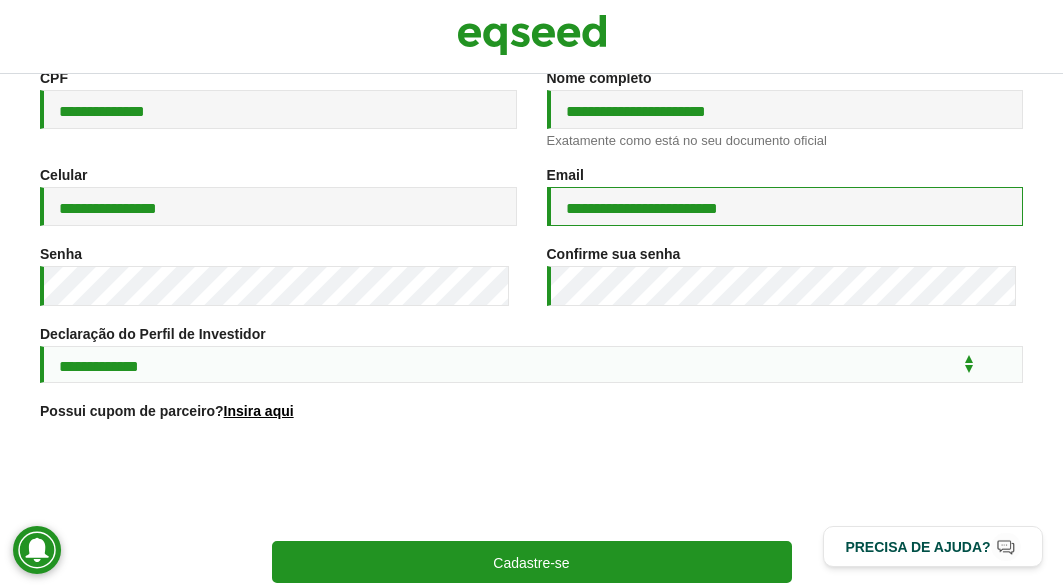 type on "**********" 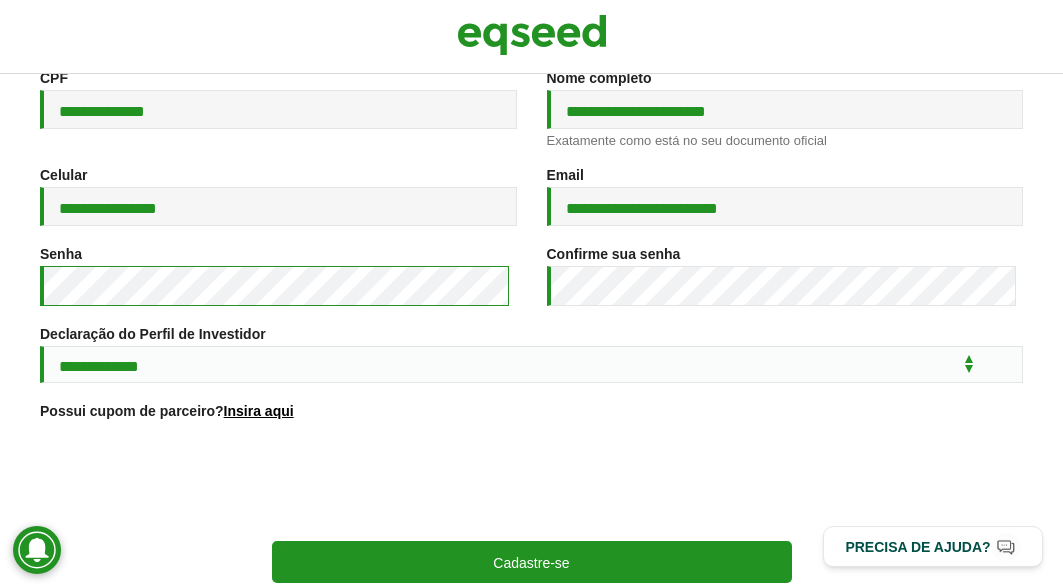 click on "**********" at bounding box center (531, 293) 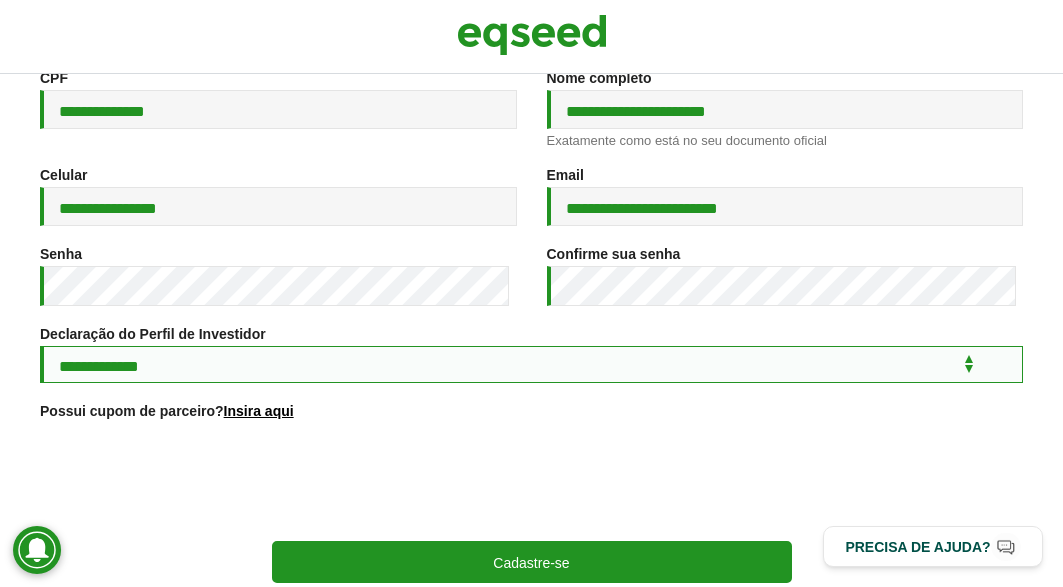 click on "**********" at bounding box center (531, 364) 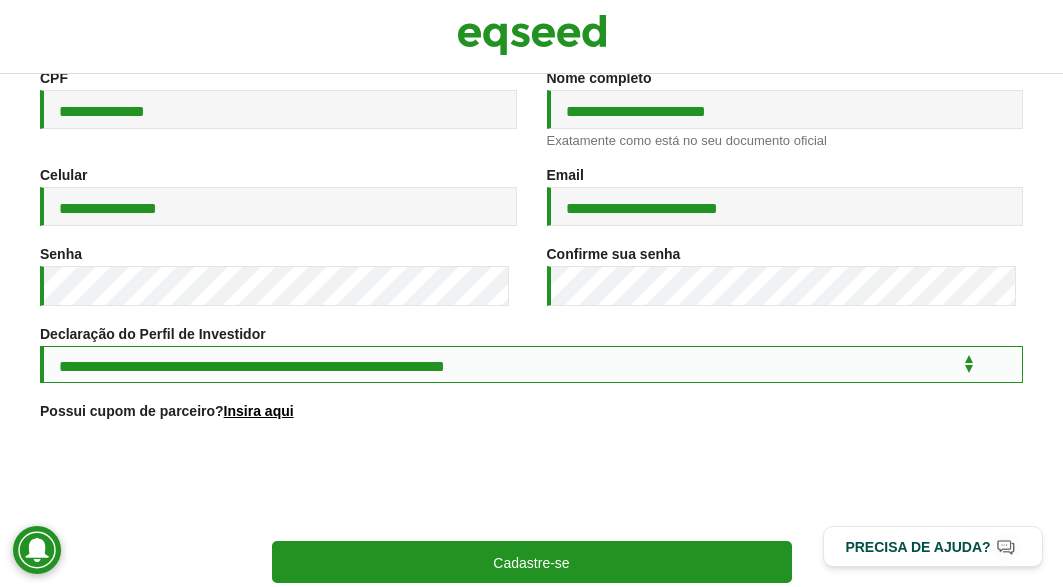 click on "**********" at bounding box center (531, 364) 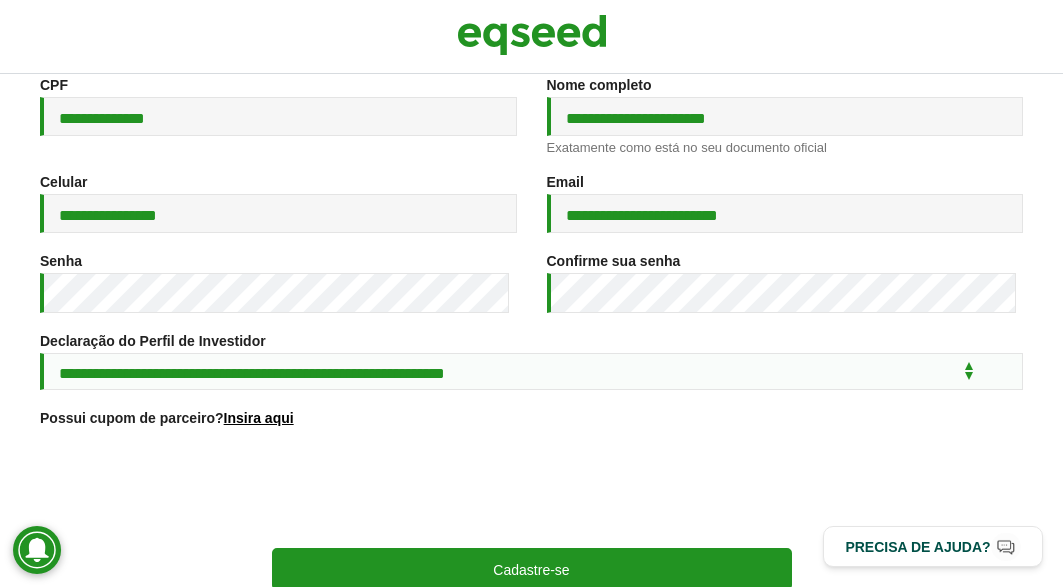 scroll, scrollTop: 300, scrollLeft: 0, axis: vertical 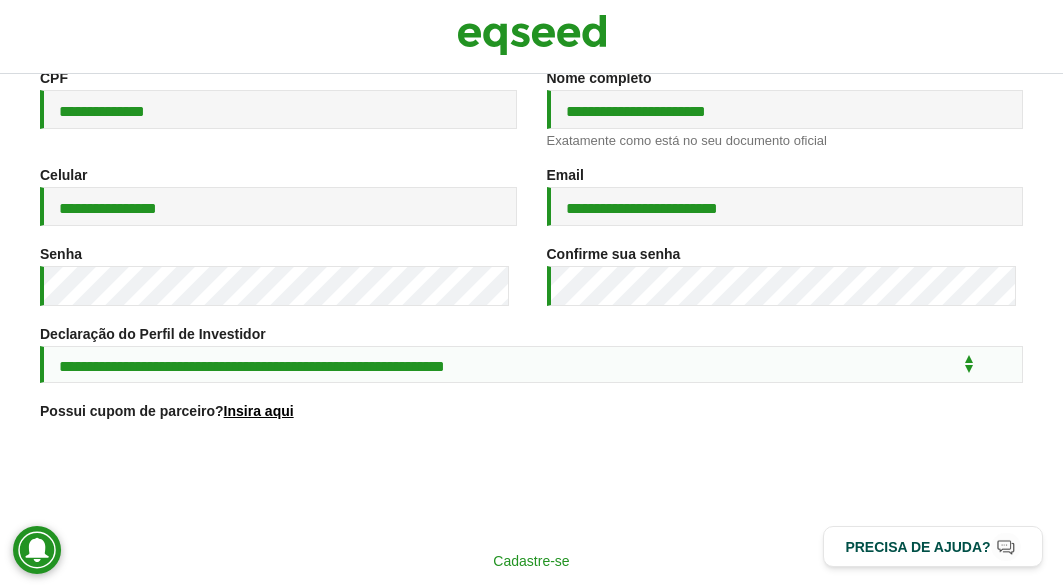 click on "Cadastre-se" at bounding box center (532, 560) 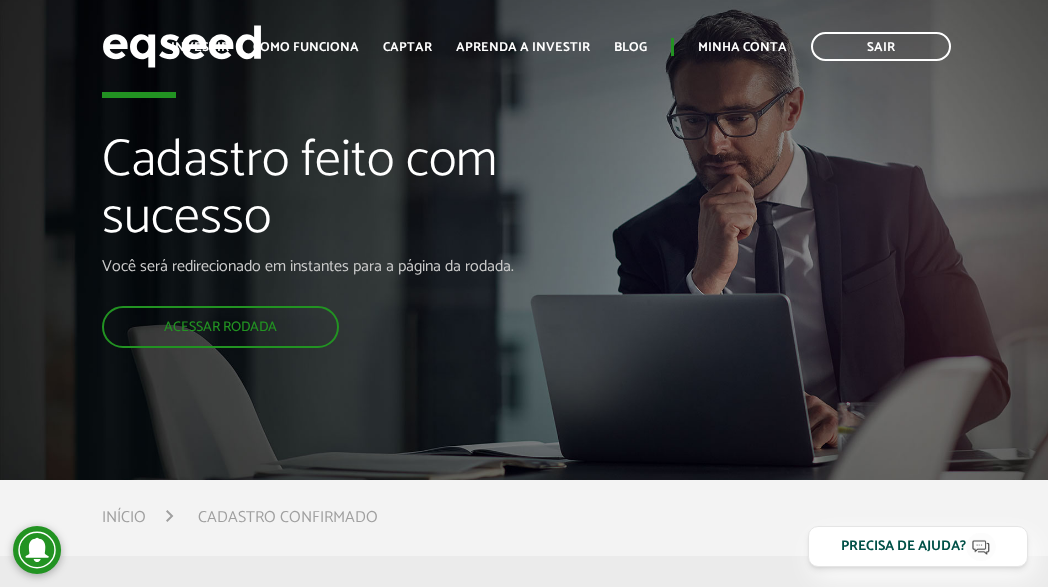 scroll, scrollTop: 0, scrollLeft: 0, axis: both 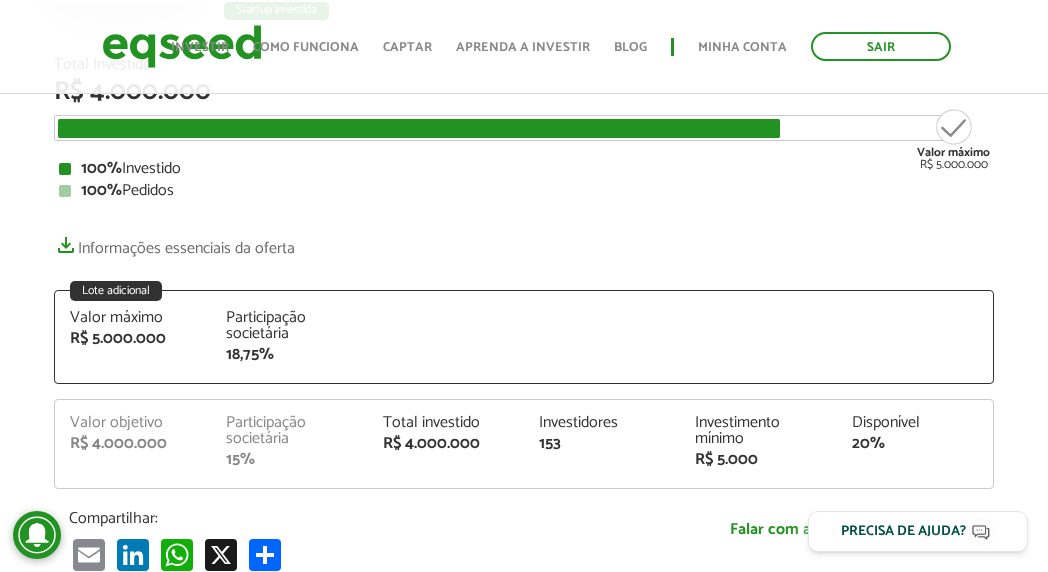 click on "Valor máximo R$ 5.000.000" at bounding box center [953, 139] 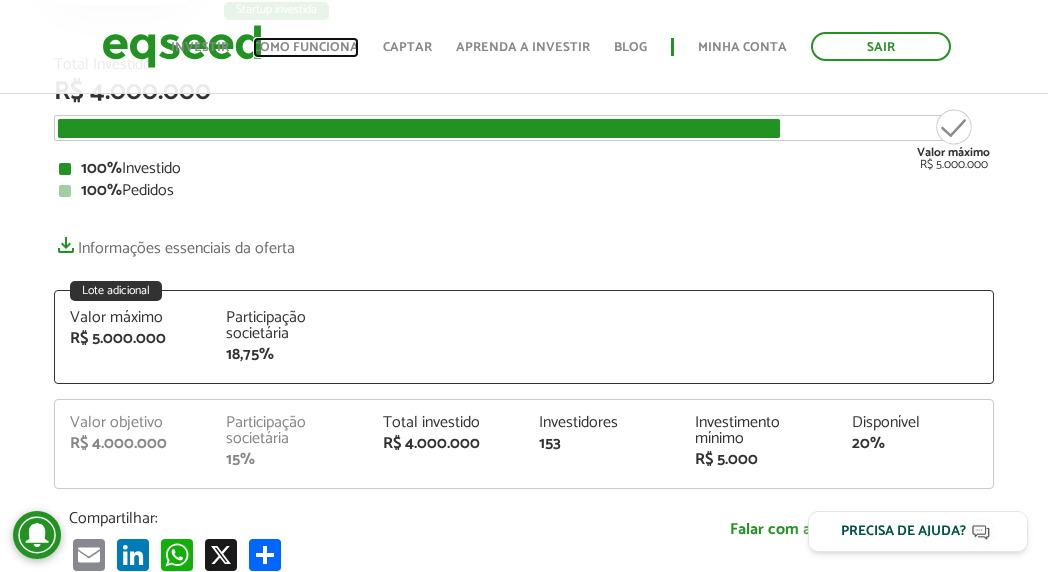 click on "Como funciona" at bounding box center (306, 47) 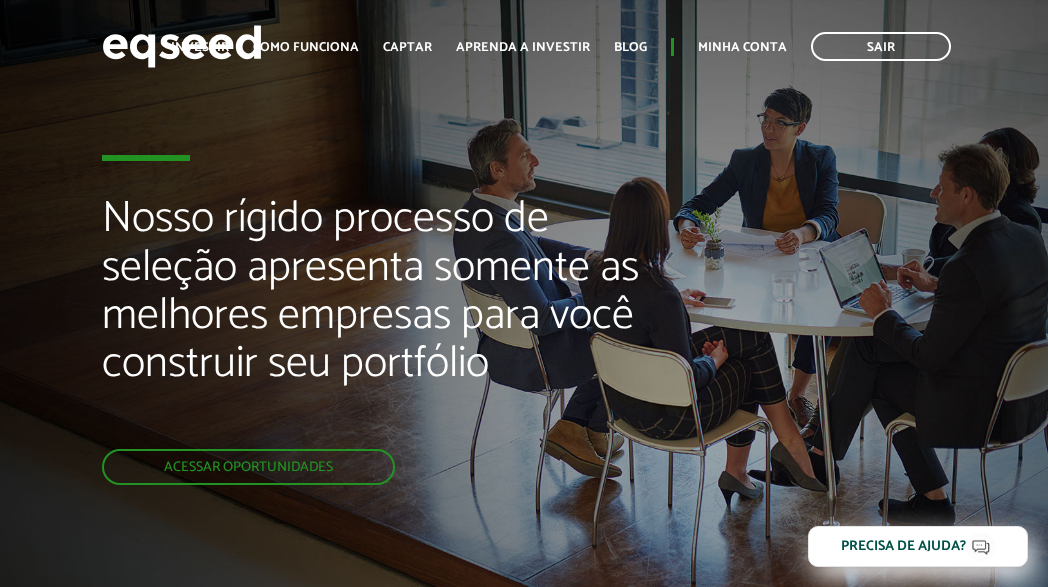 scroll, scrollTop: 0, scrollLeft: 0, axis: both 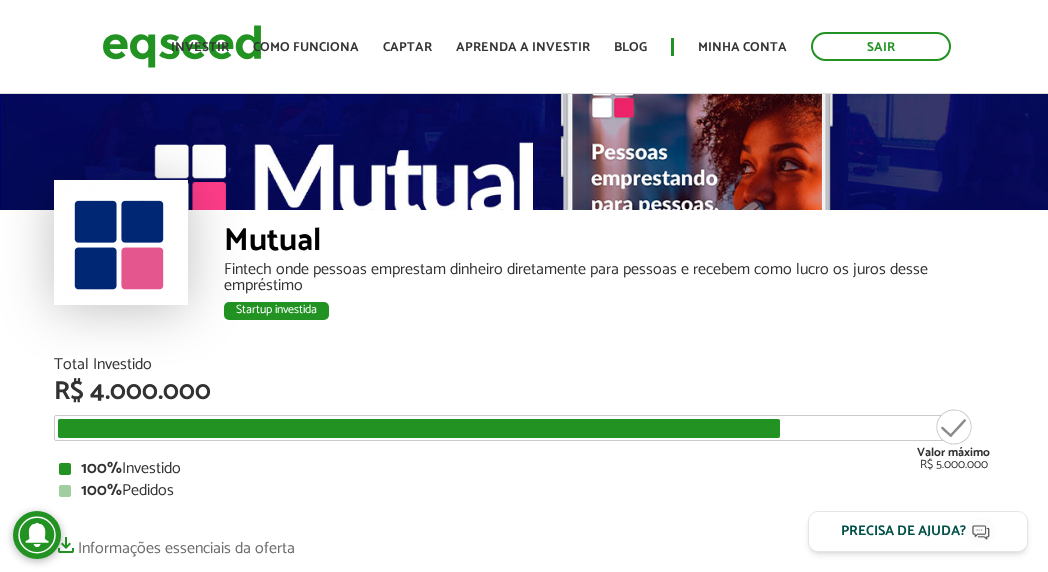 click at bounding box center (524, 150) 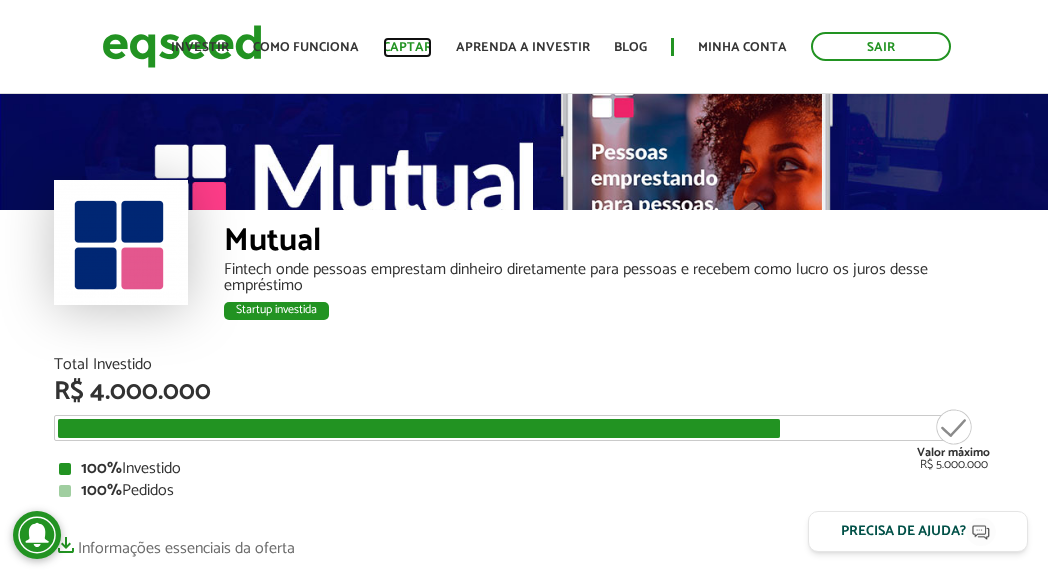 click on "Captar" at bounding box center (407, 47) 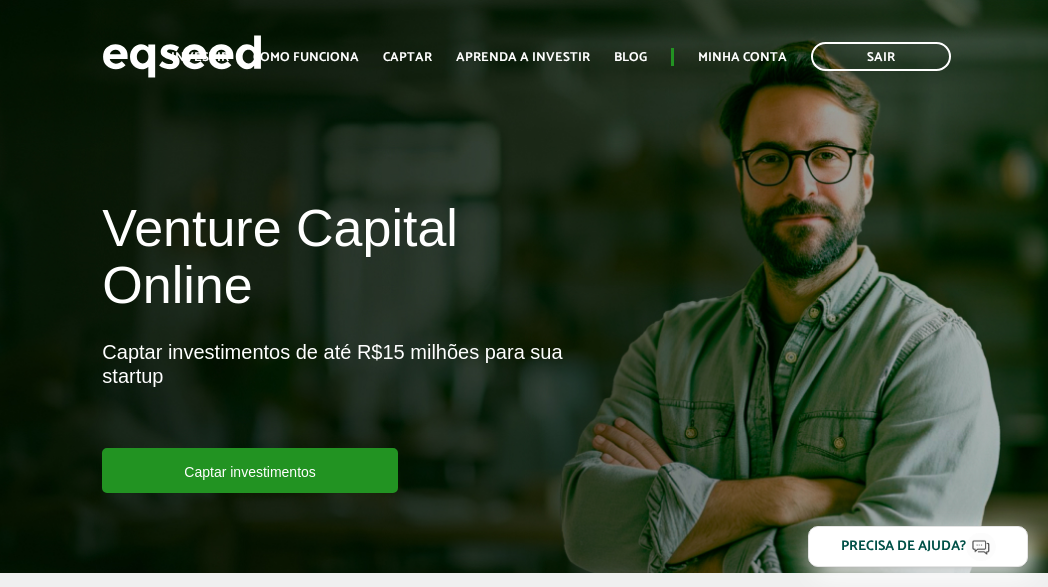 scroll, scrollTop: 0, scrollLeft: 0, axis: both 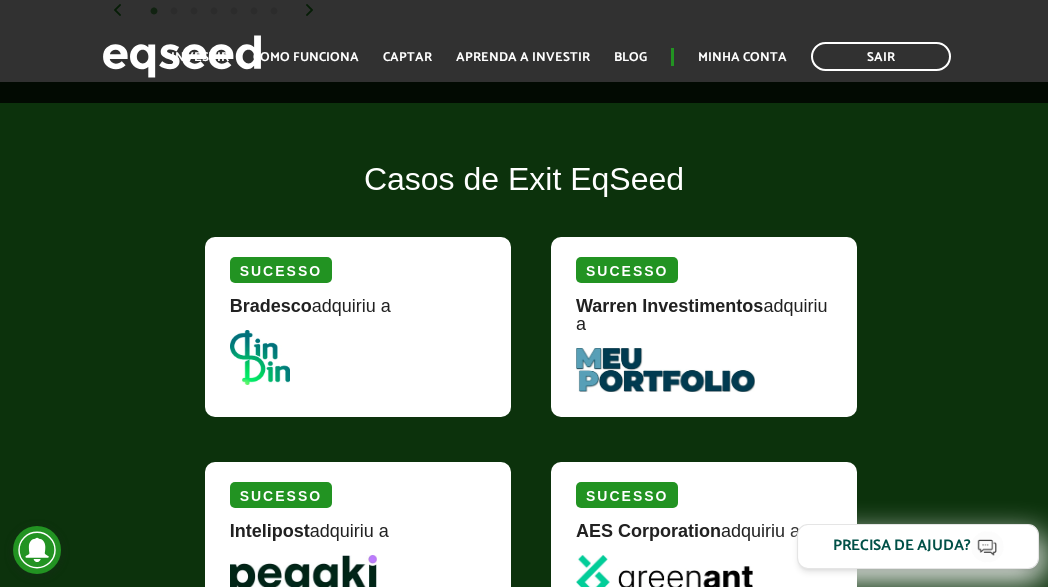 drag, startPoint x: 905, startPoint y: 543, endPoint x: 932, endPoint y: 534, distance: 28.460499 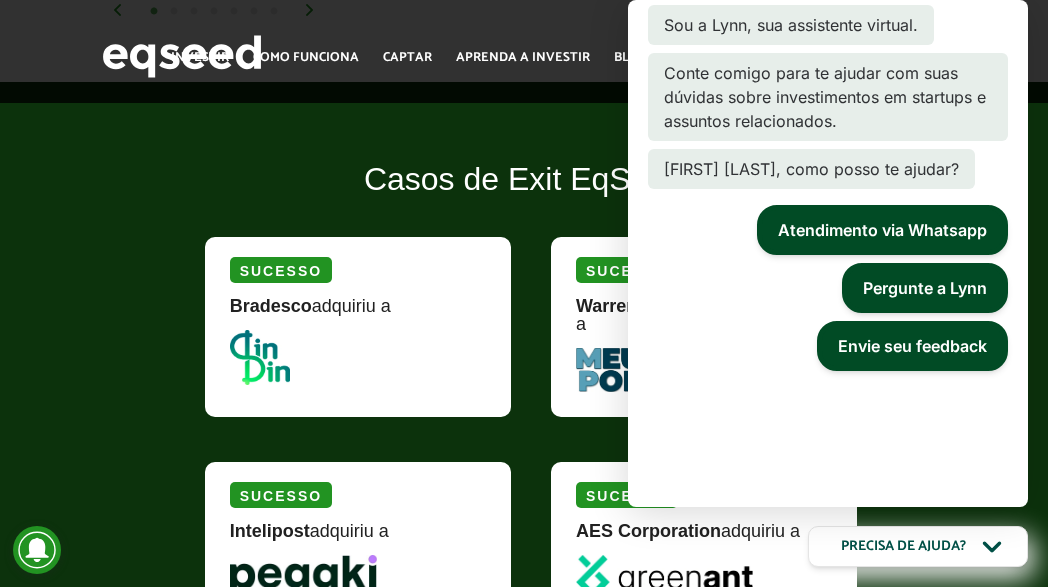 scroll, scrollTop: 107, scrollLeft: 0, axis: vertical 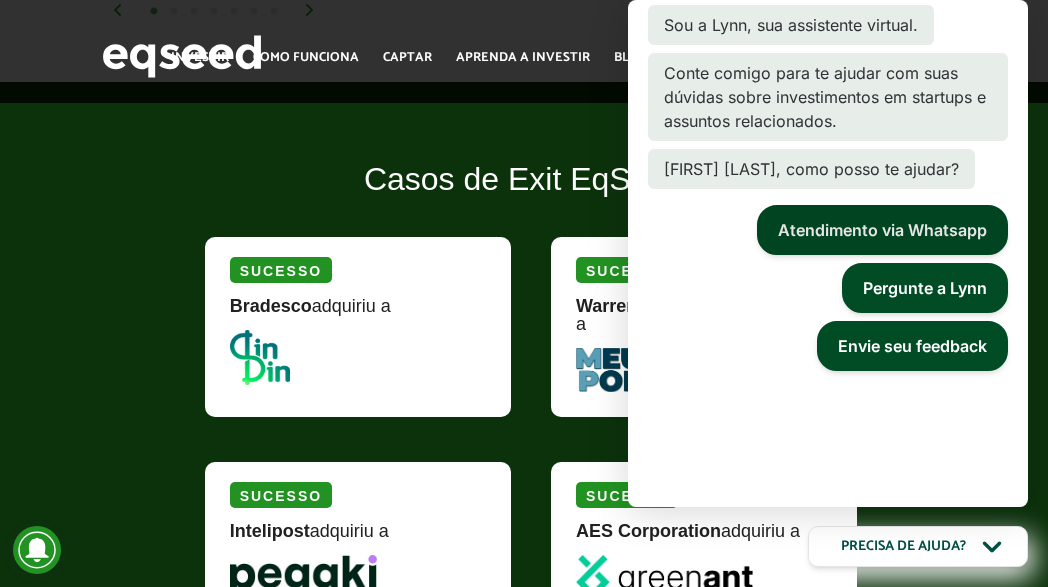 click on "Atendimento via Whatsapp" at bounding box center [882, 230] 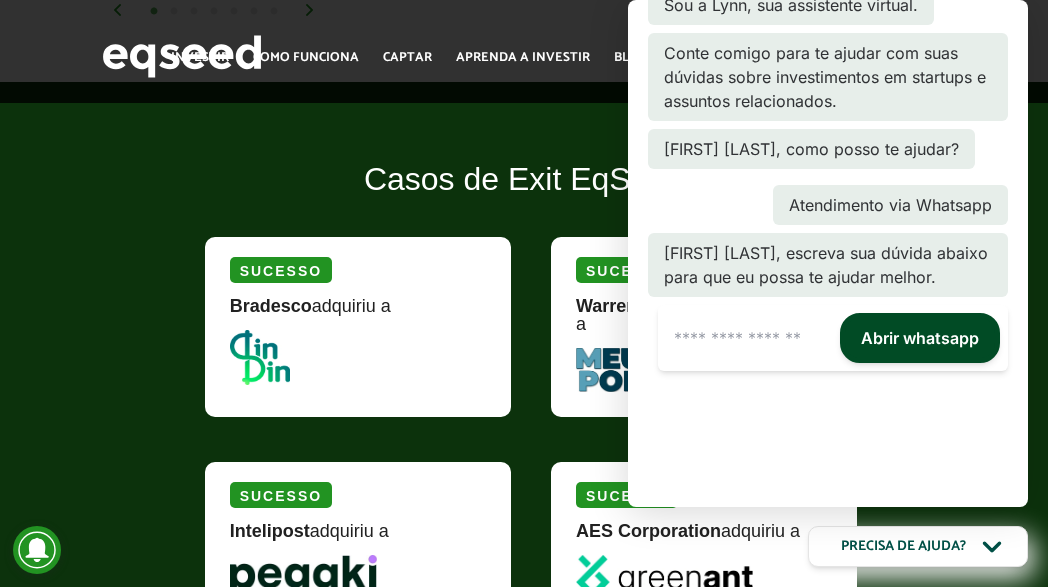 scroll, scrollTop: 151, scrollLeft: 0, axis: vertical 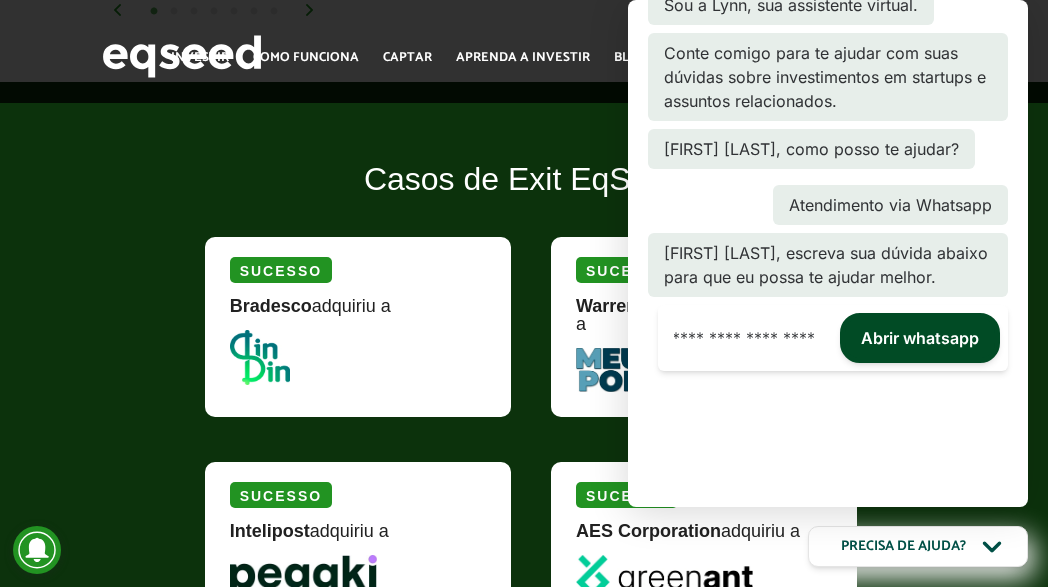 type on "**********" 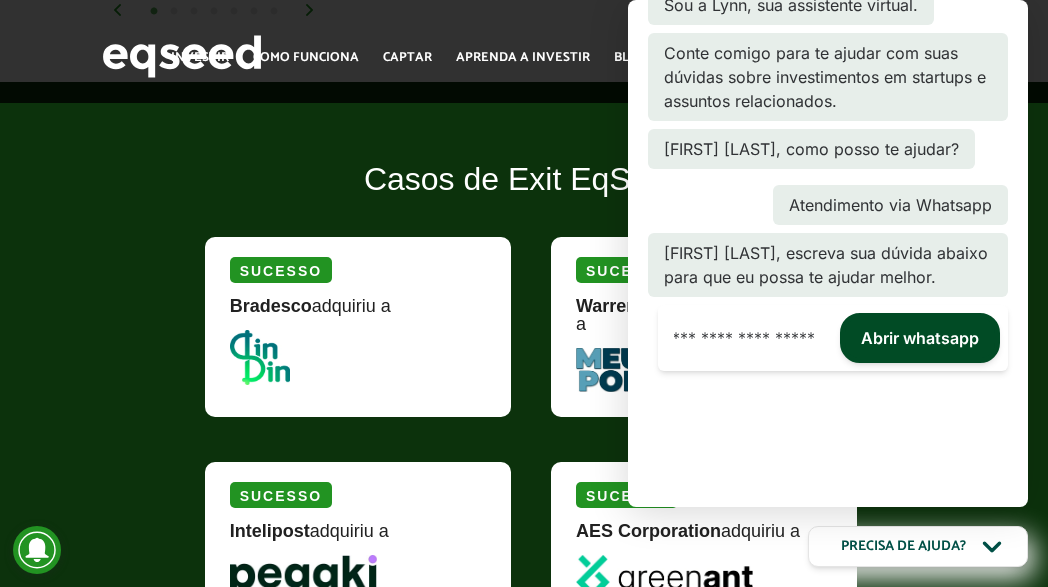 scroll, scrollTop: 0, scrollLeft: 133, axis: horizontal 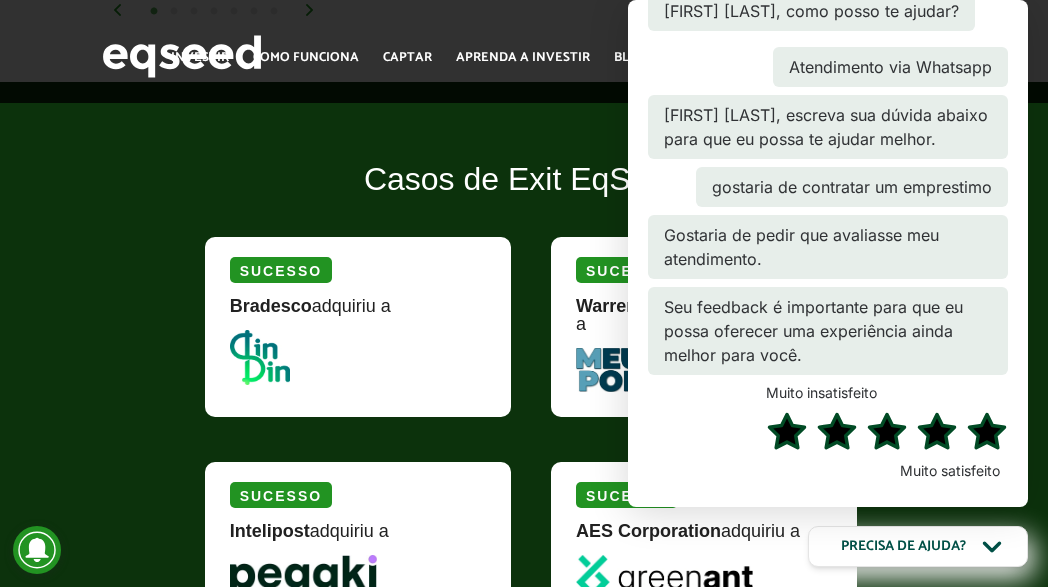 drag, startPoint x: 668, startPoint y: 350, endPoint x: 836, endPoint y: 338, distance: 168.42802 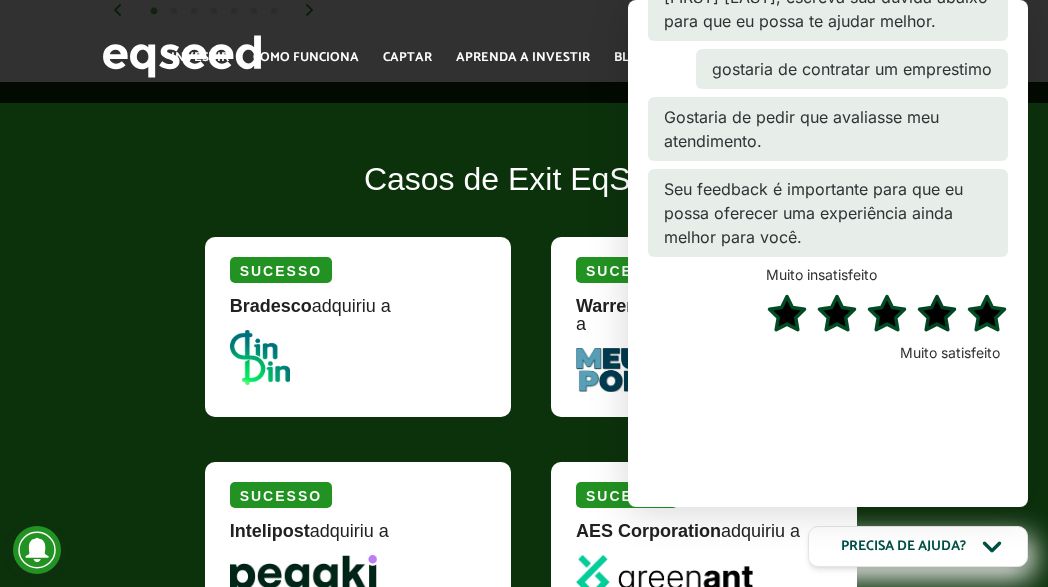 scroll, scrollTop: 407, scrollLeft: 0, axis: vertical 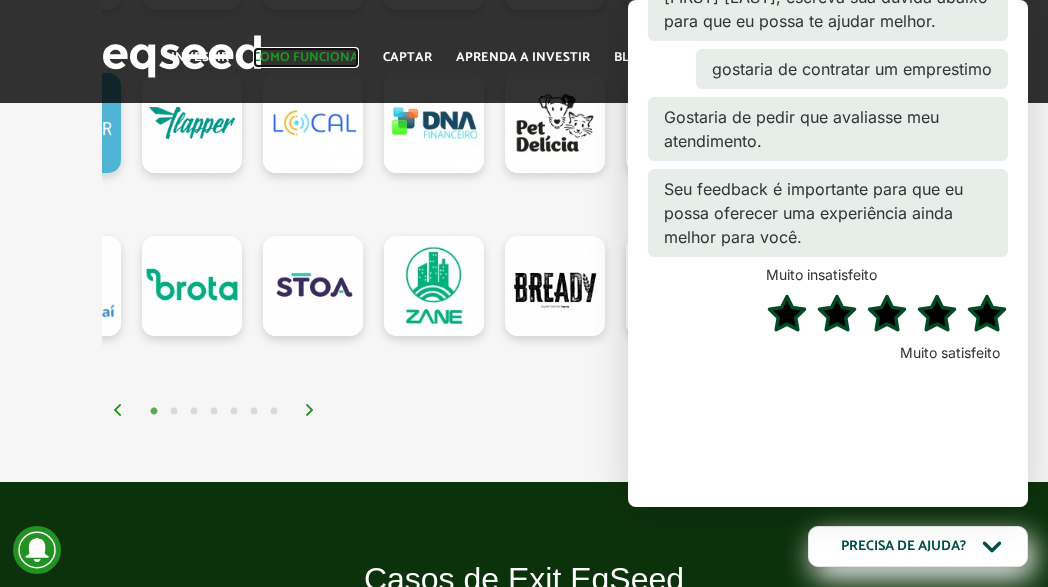 click on "Como funciona" at bounding box center [306, 57] 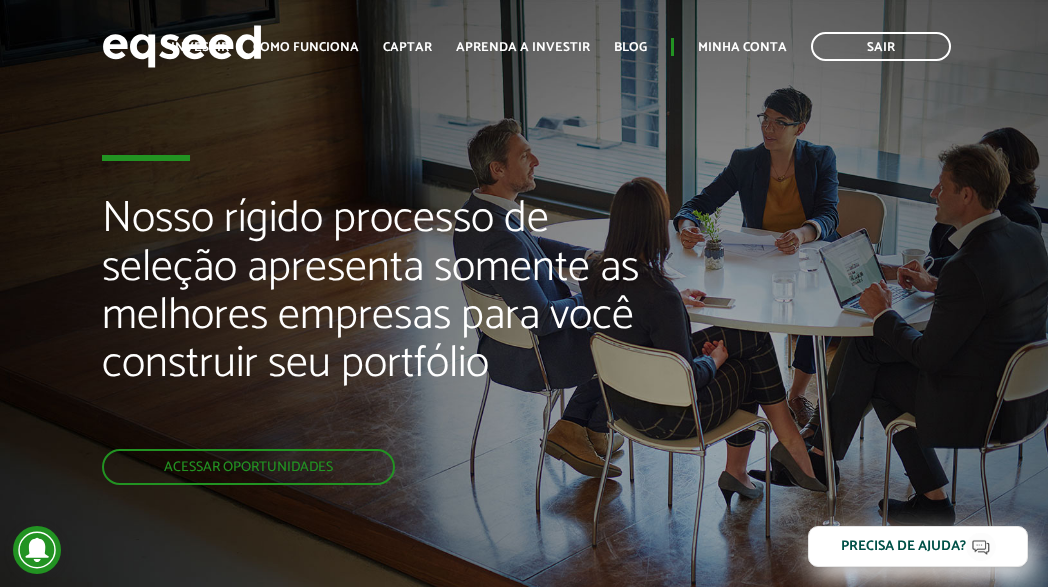 scroll, scrollTop: 0, scrollLeft: 0, axis: both 